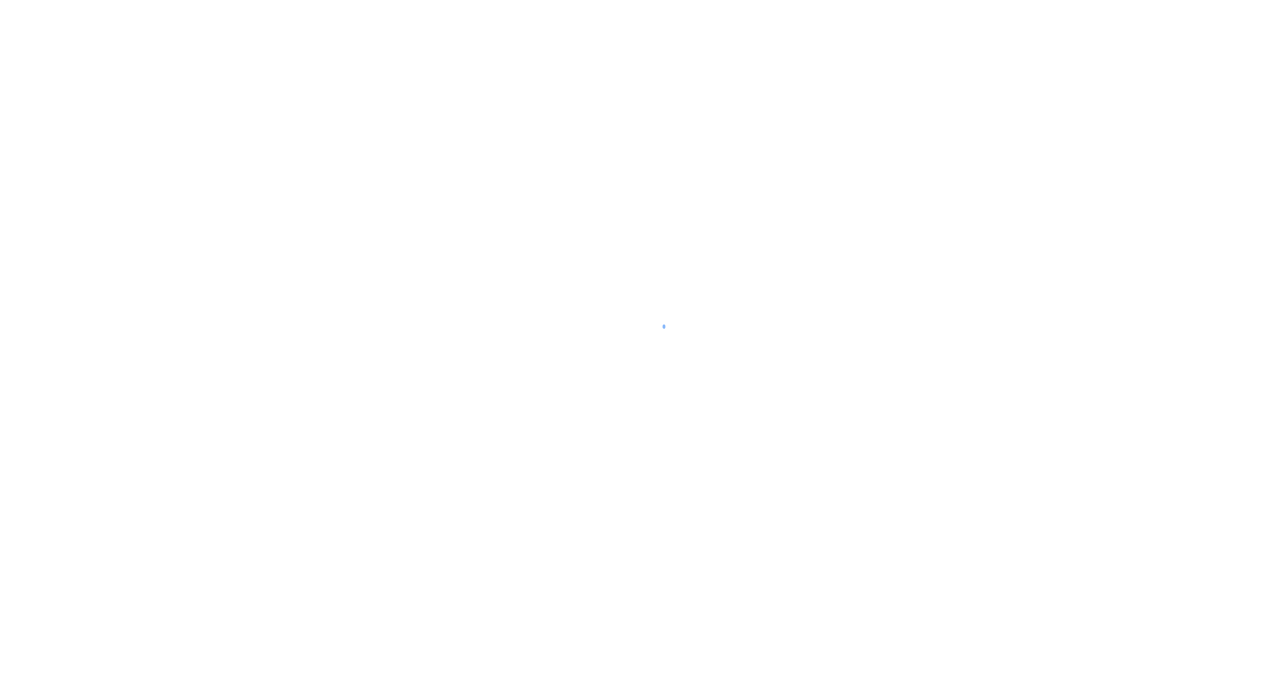scroll, scrollTop: 0, scrollLeft: 0, axis: both 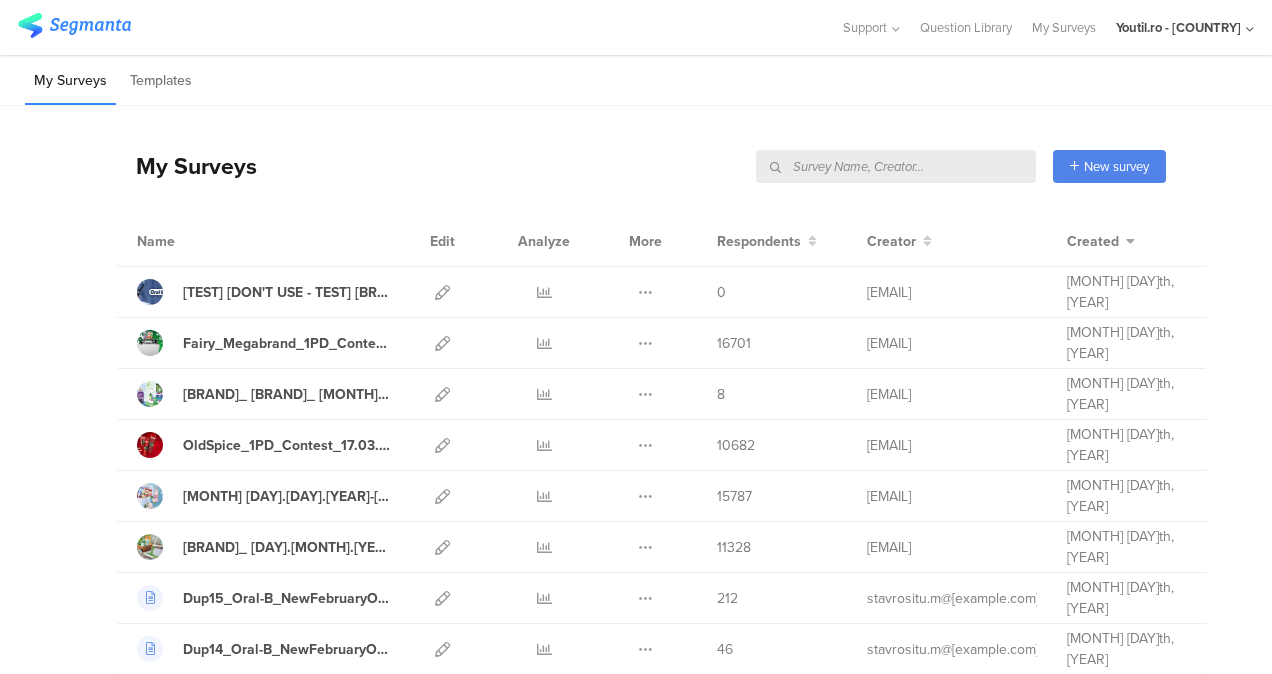 drag, startPoint x: 940, startPoint y: 176, endPoint x: 930, endPoint y: 172, distance: 10.770329 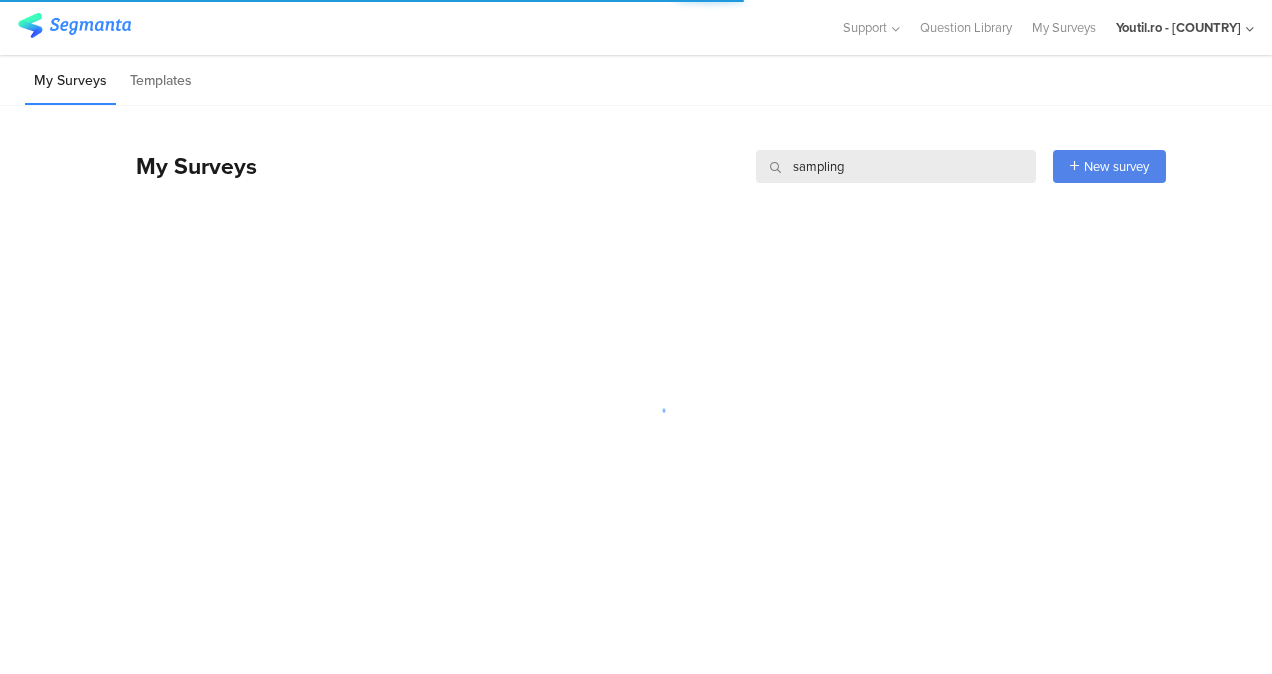 type on "sampling" 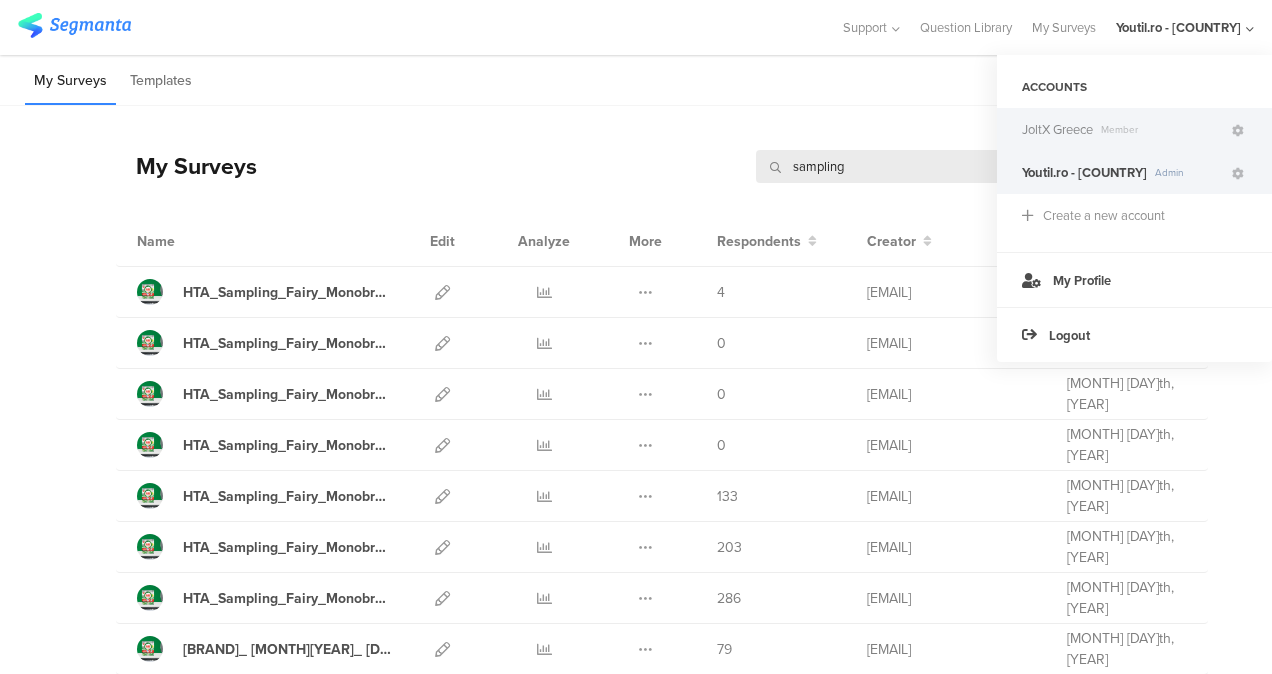 click on "Member" at bounding box center (1161, 129) 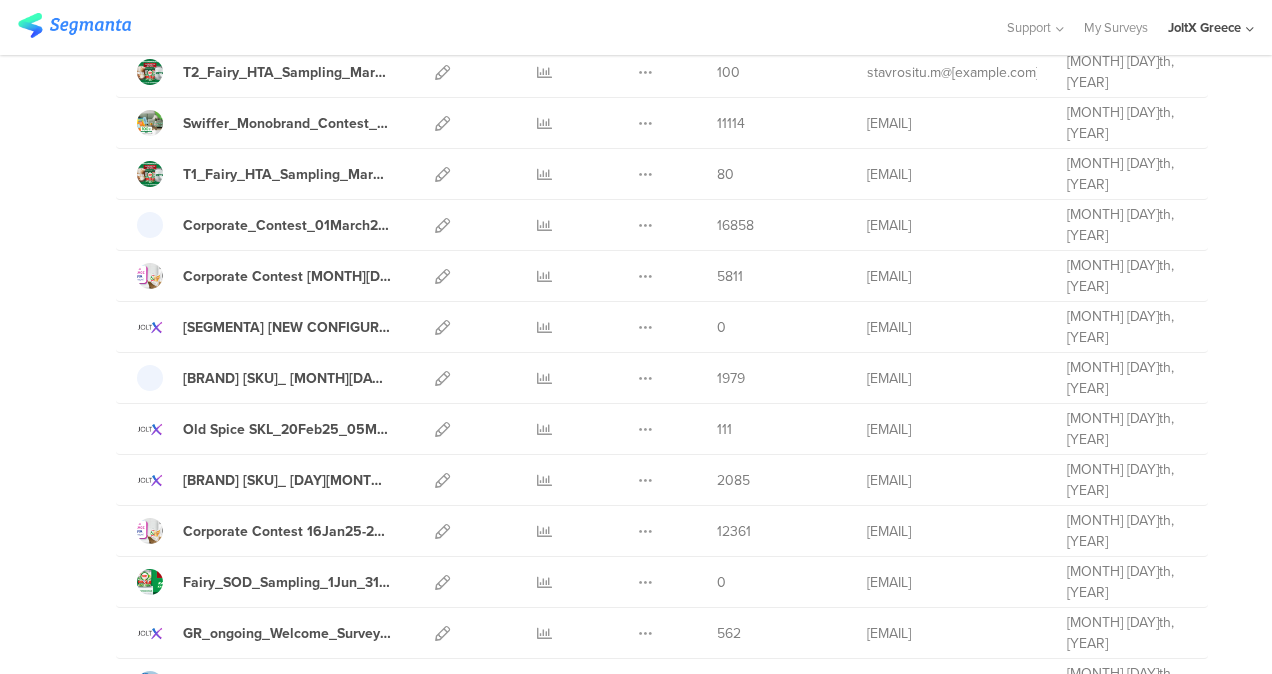 scroll, scrollTop: 1400, scrollLeft: 0, axis: vertical 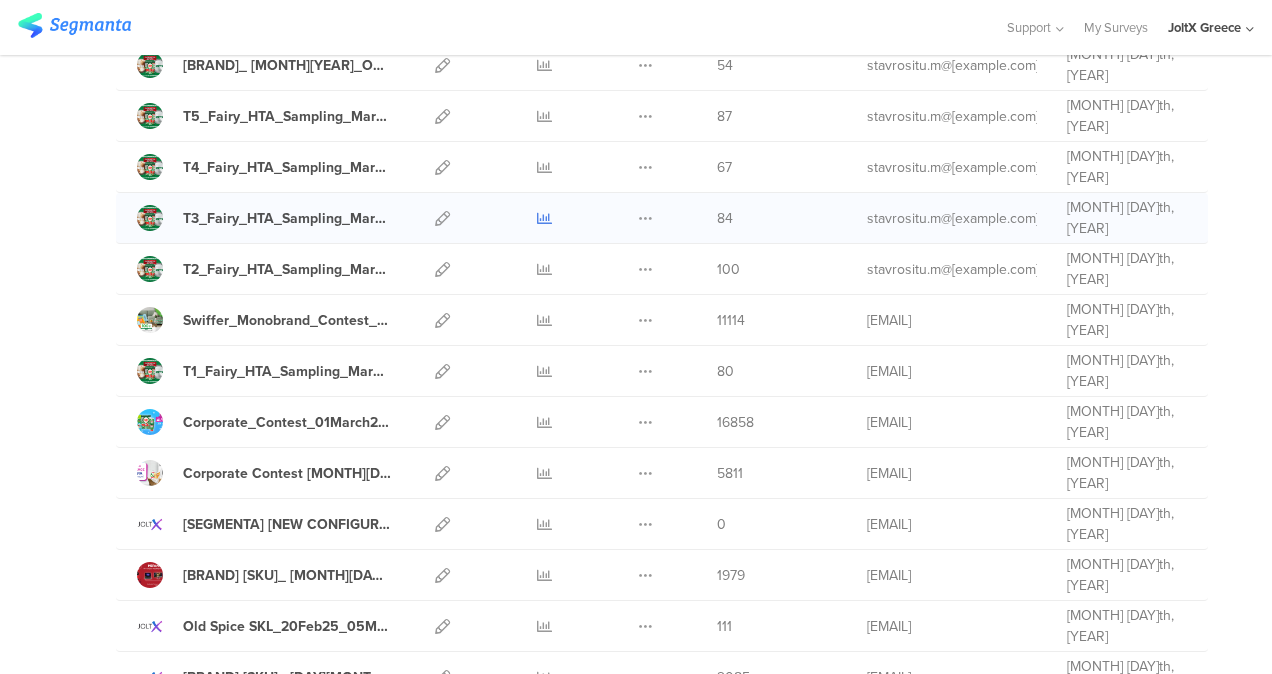 click at bounding box center [544, 218] 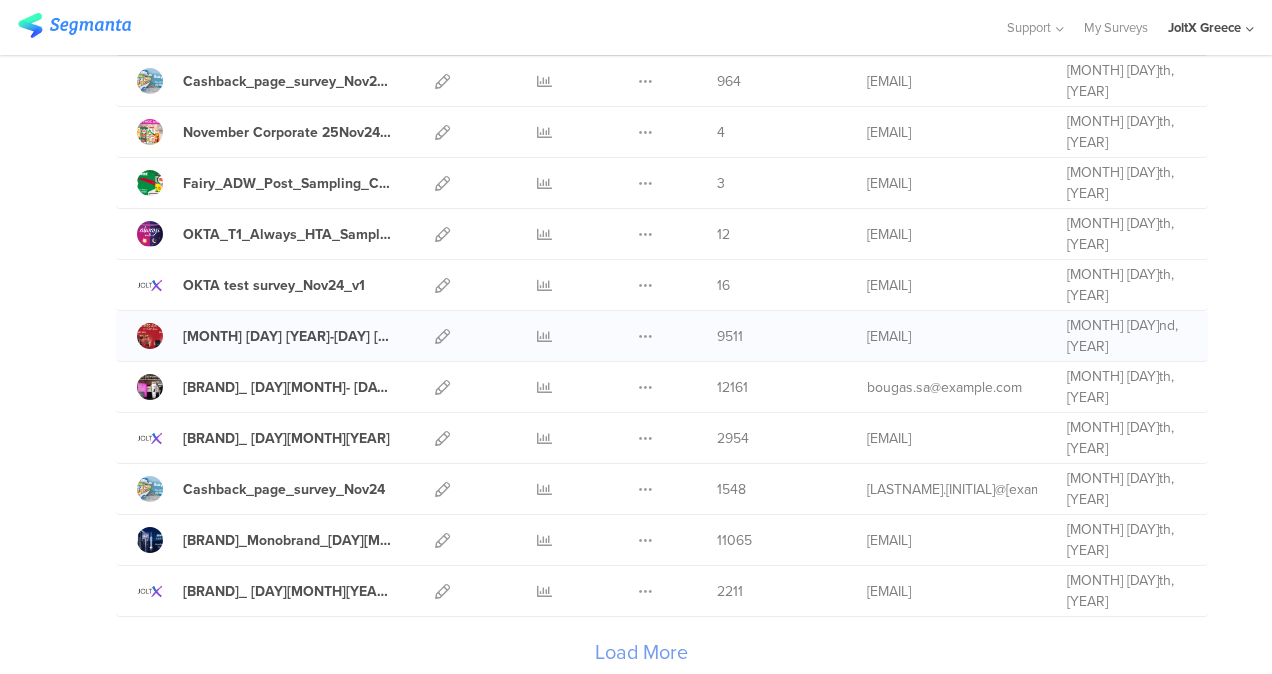 scroll, scrollTop: 2300, scrollLeft: 0, axis: vertical 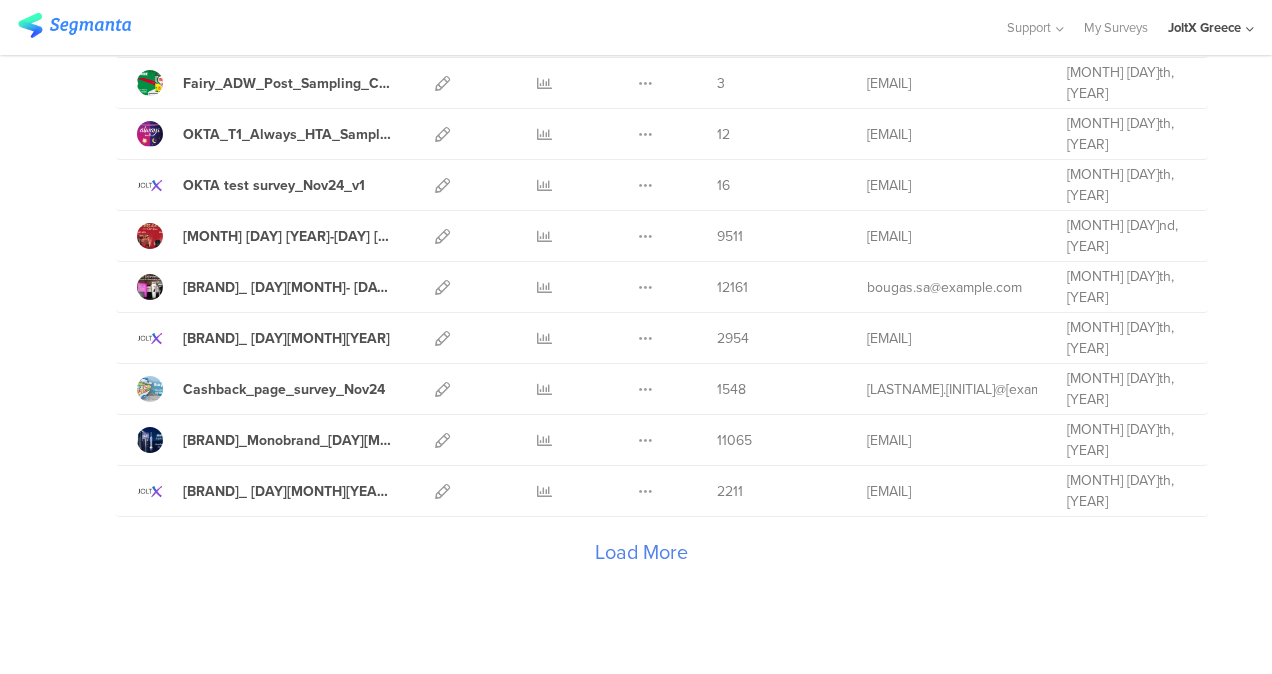 click on "Load More" at bounding box center [641, 557] 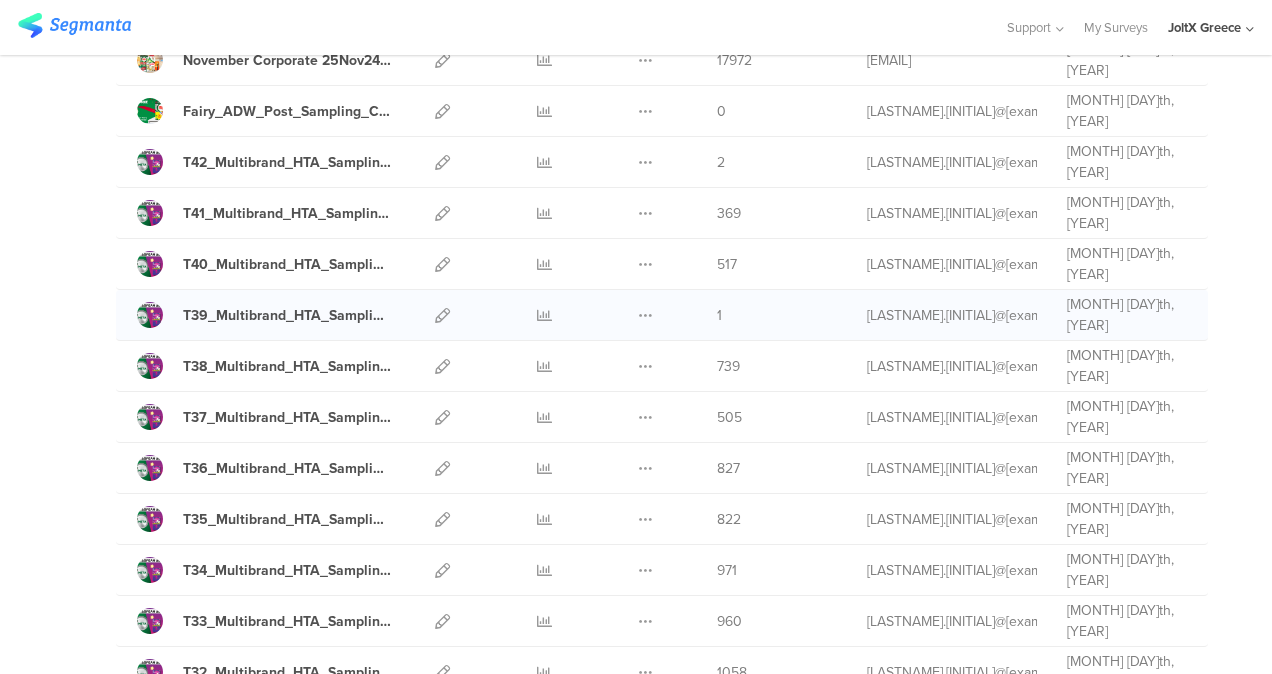 scroll, scrollTop: 2800, scrollLeft: 0, axis: vertical 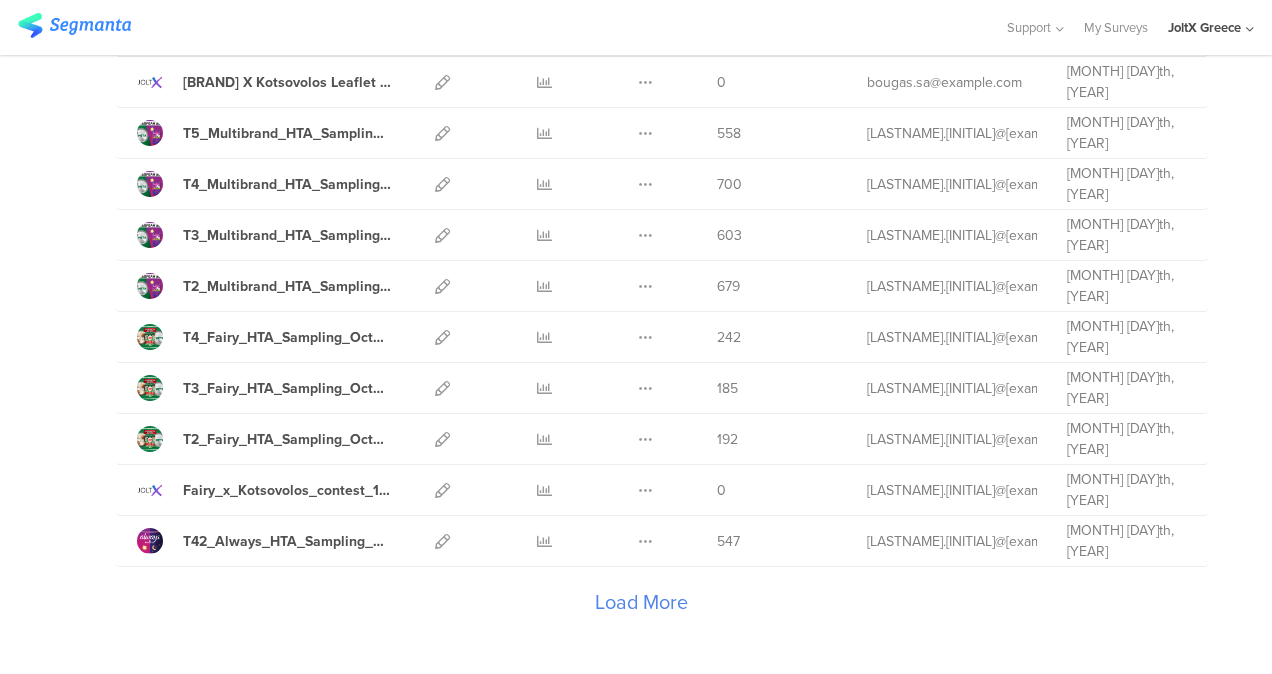 click on "Load More" at bounding box center [641, 607] 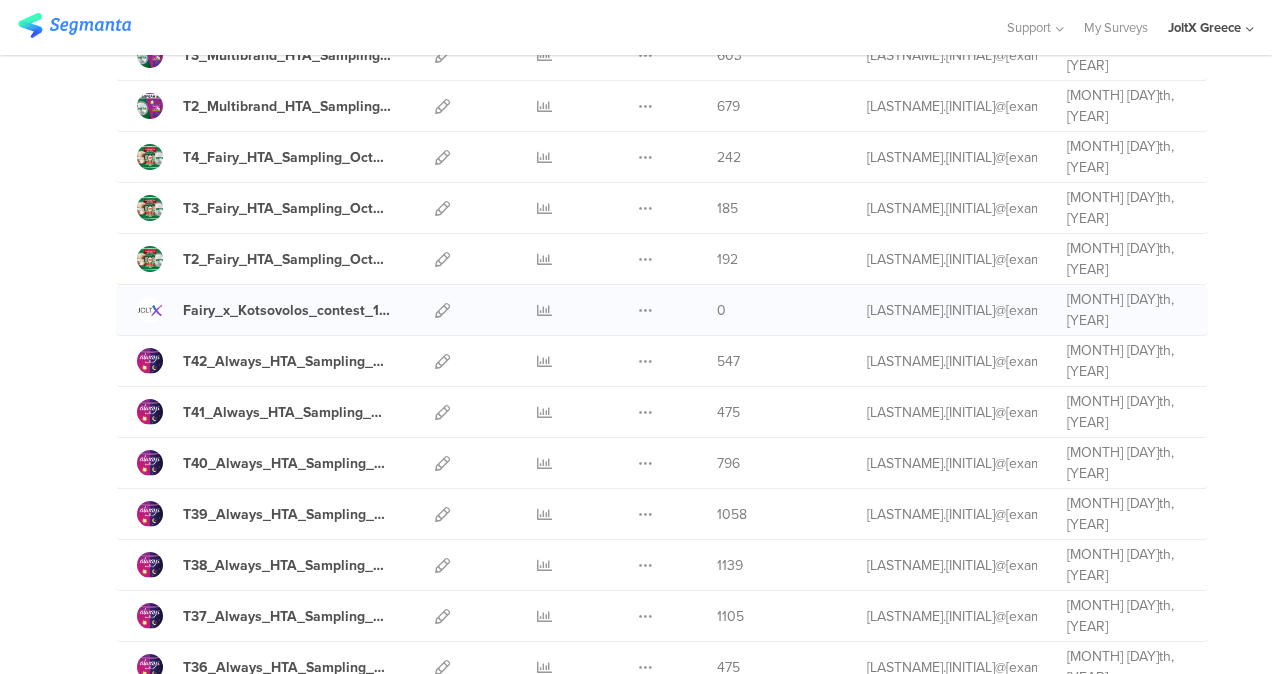 scroll, scrollTop: 5000, scrollLeft: 0, axis: vertical 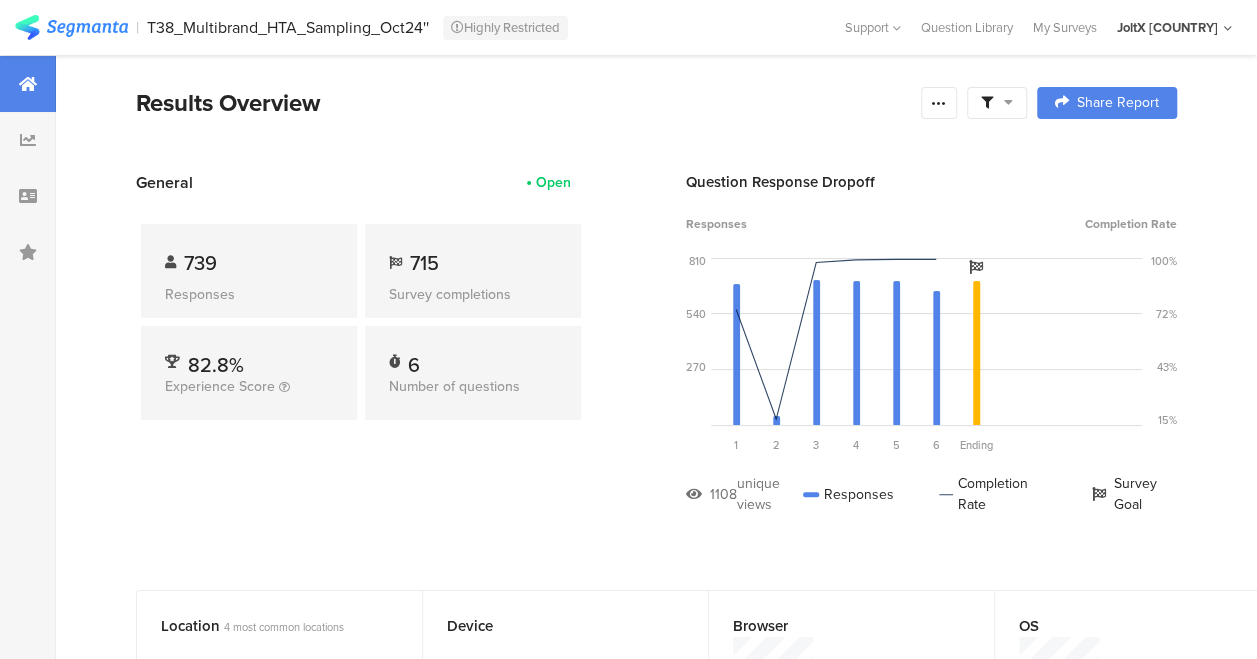 drag, startPoint x: 484, startPoint y: 555, endPoint x: 484, endPoint y: 538, distance: 17 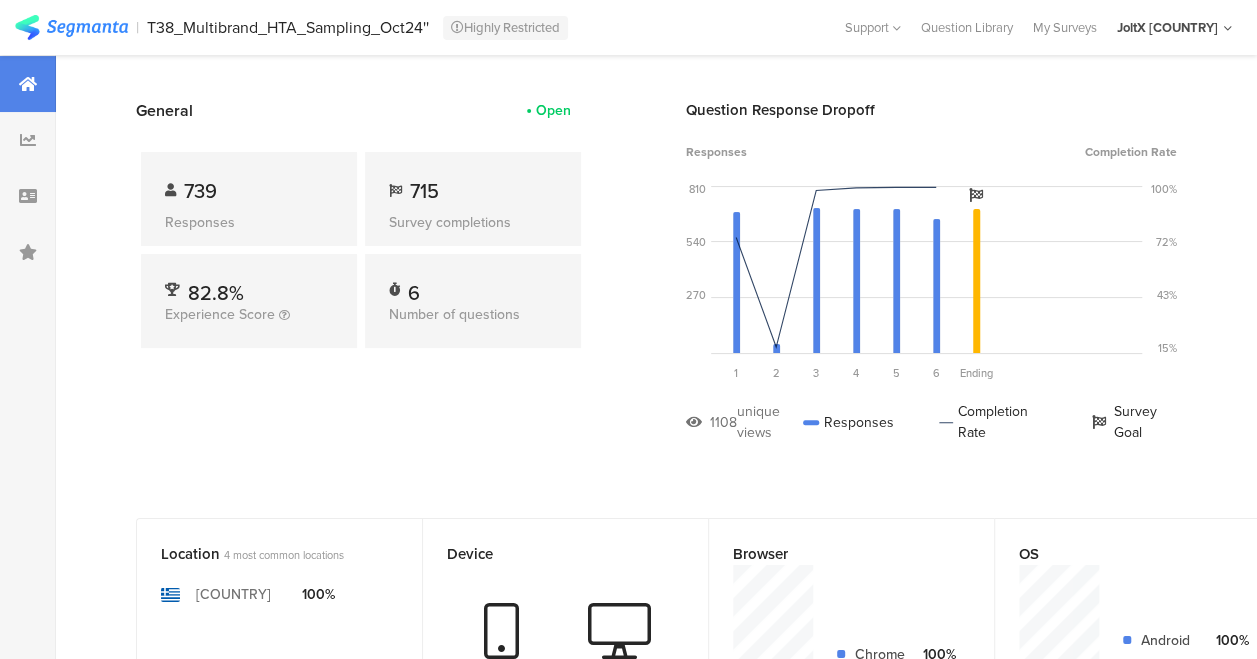 scroll, scrollTop: 0, scrollLeft: 0, axis: both 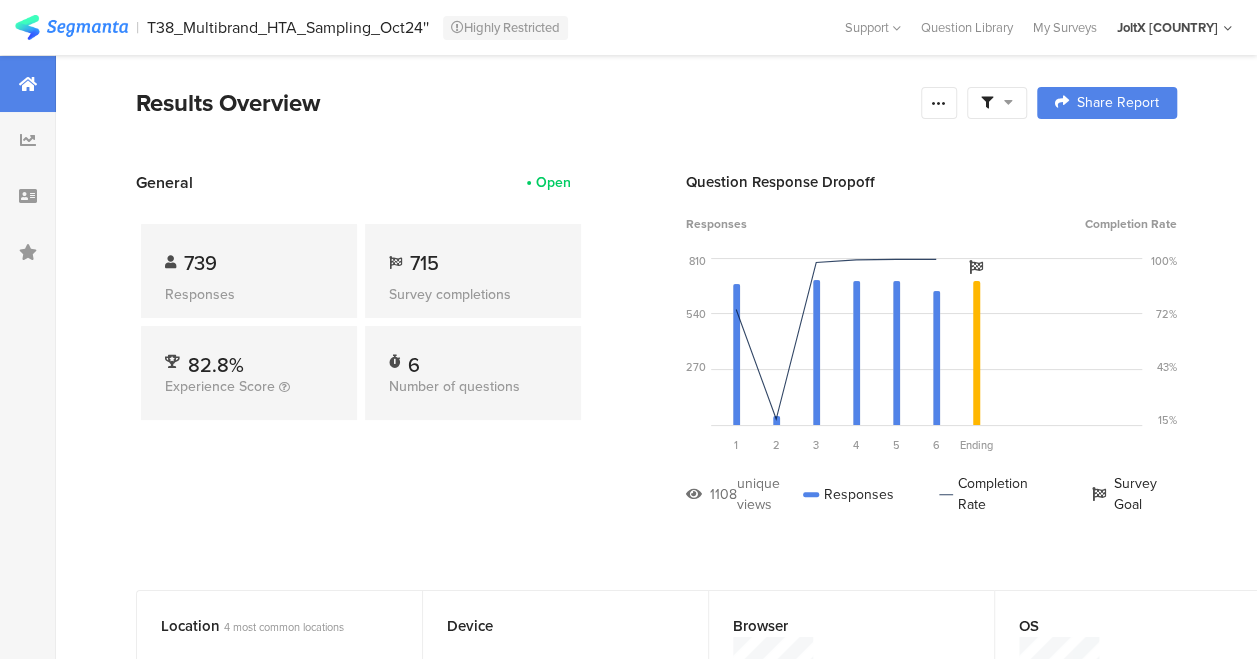 click on "General     Open     739   Responses     715   Survey completions     82.8%     Experience Score
6
Number of questions
Question Response Dropoff
Responses   Completion Rate
810
540
270
0
Sorry, your browser does not support inline SVG.
1
Question 2
Κάνε είσοδο στον λογαριασμό σου:
249   views     45   responses   18.1%   completion rate       2
Question 3
Τι μάρκα προϊόντων γυναικείας υγιεινής χρησιμοποιείς;​
733   views     720   responses   98.2%   completion rate       3
Question 4
Έχεις πλυντήριο πιάτων;
720   views     717   responses   99.6%         4" at bounding box center (656, 358) 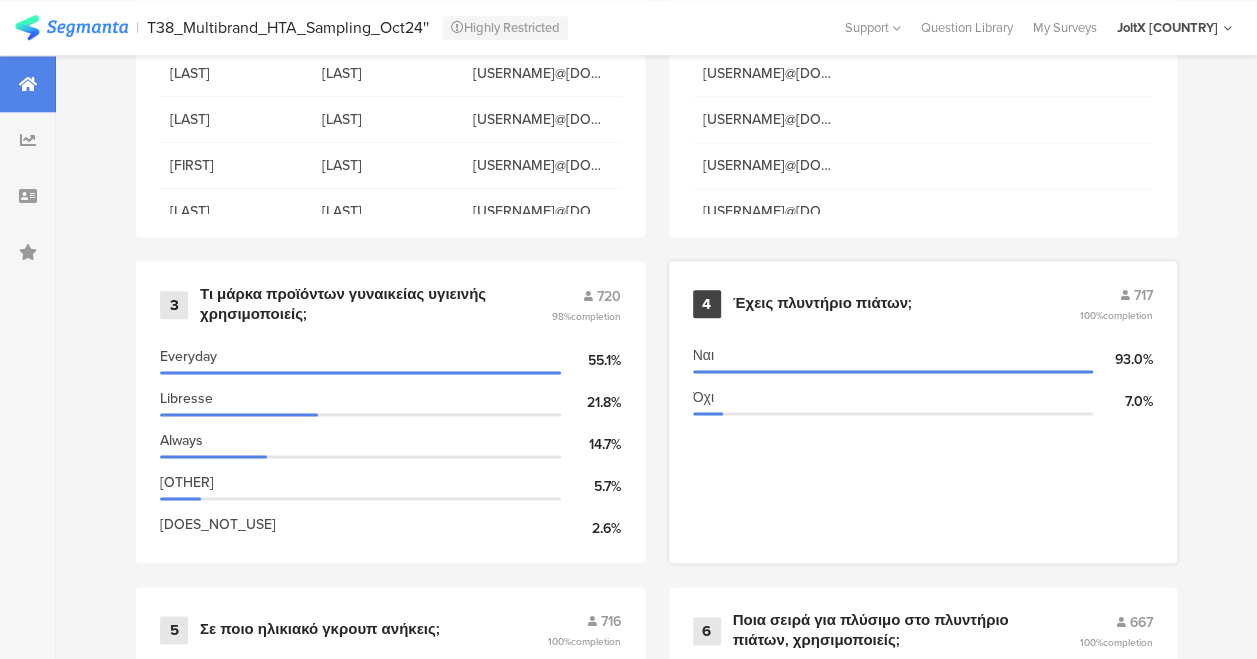 scroll, scrollTop: 1300, scrollLeft: 0, axis: vertical 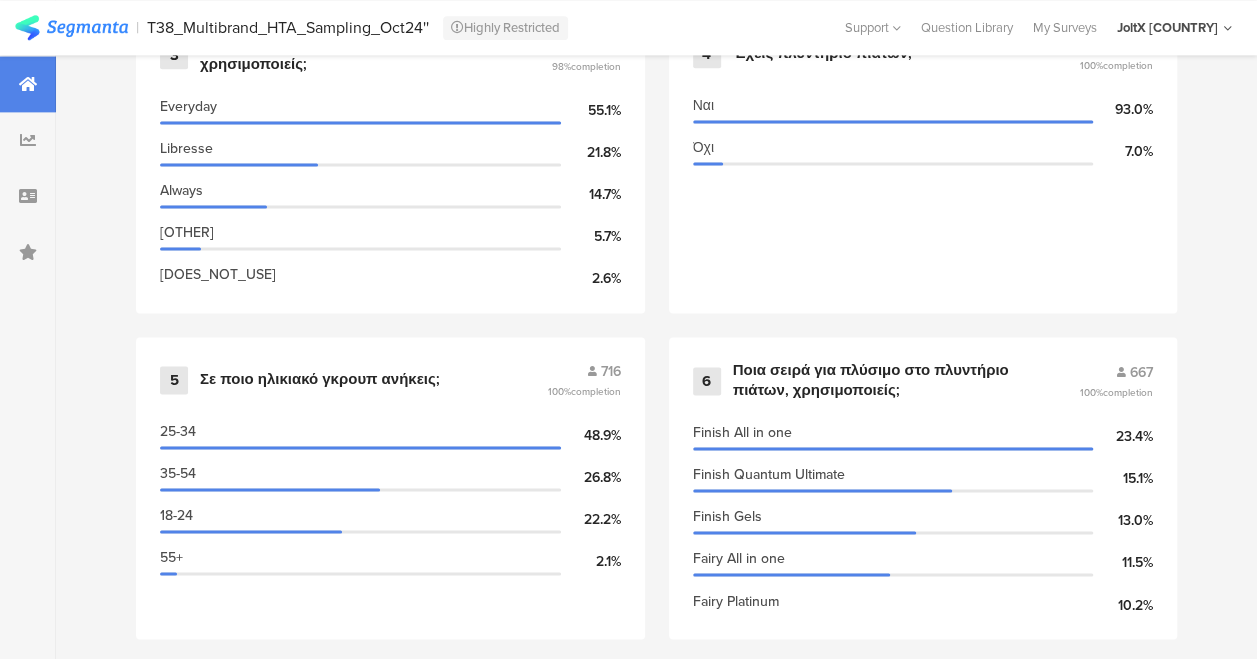 click at bounding box center (28, -281) 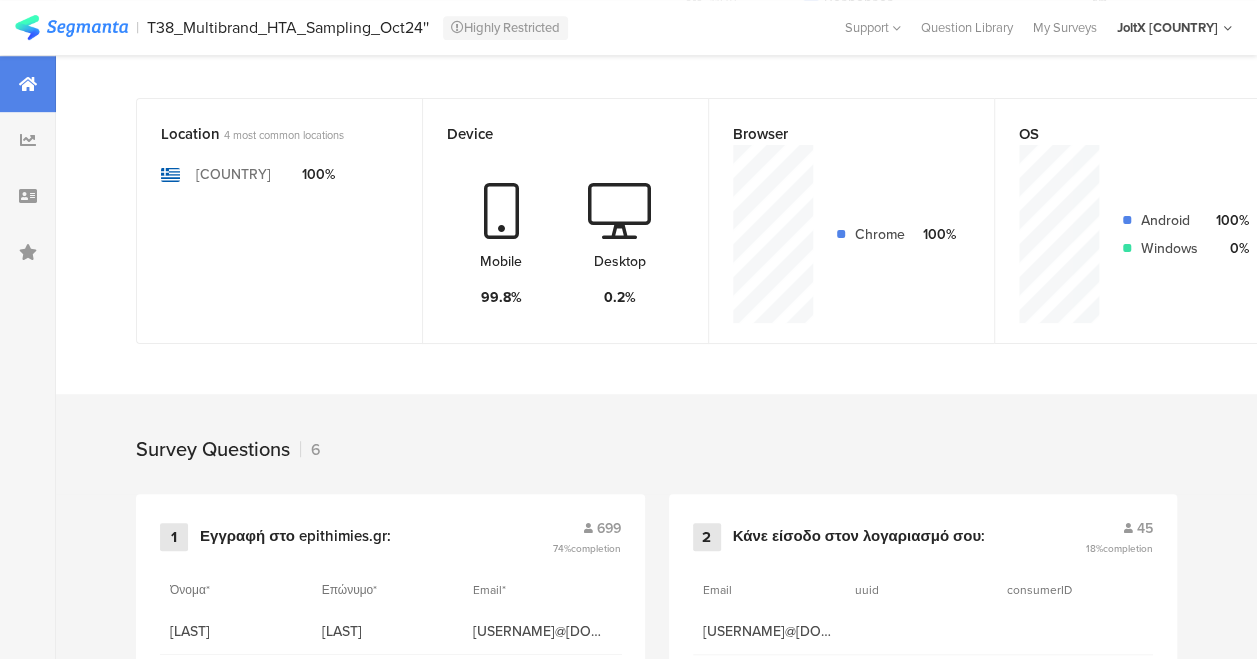 scroll, scrollTop: 1100, scrollLeft: 0, axis: vertical 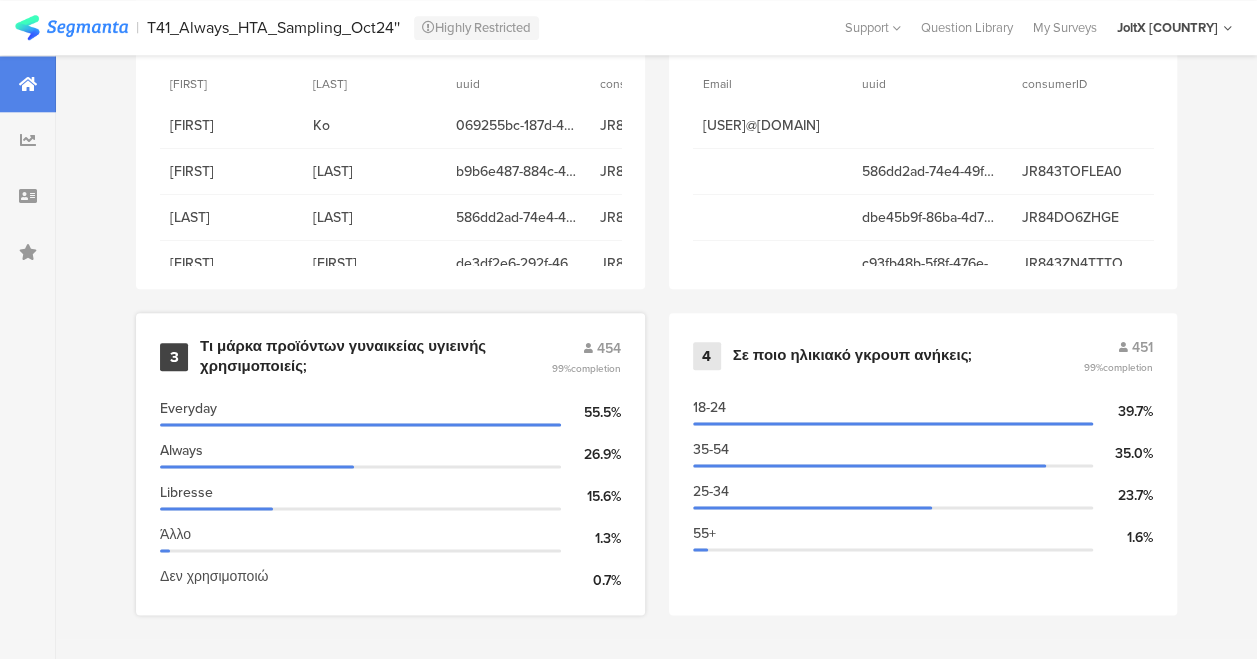 click on "Τι μάρκα προϊόντων γυναικείας υγιεινής χρησιμοποιείς;​" at bounding box center [295, 31] 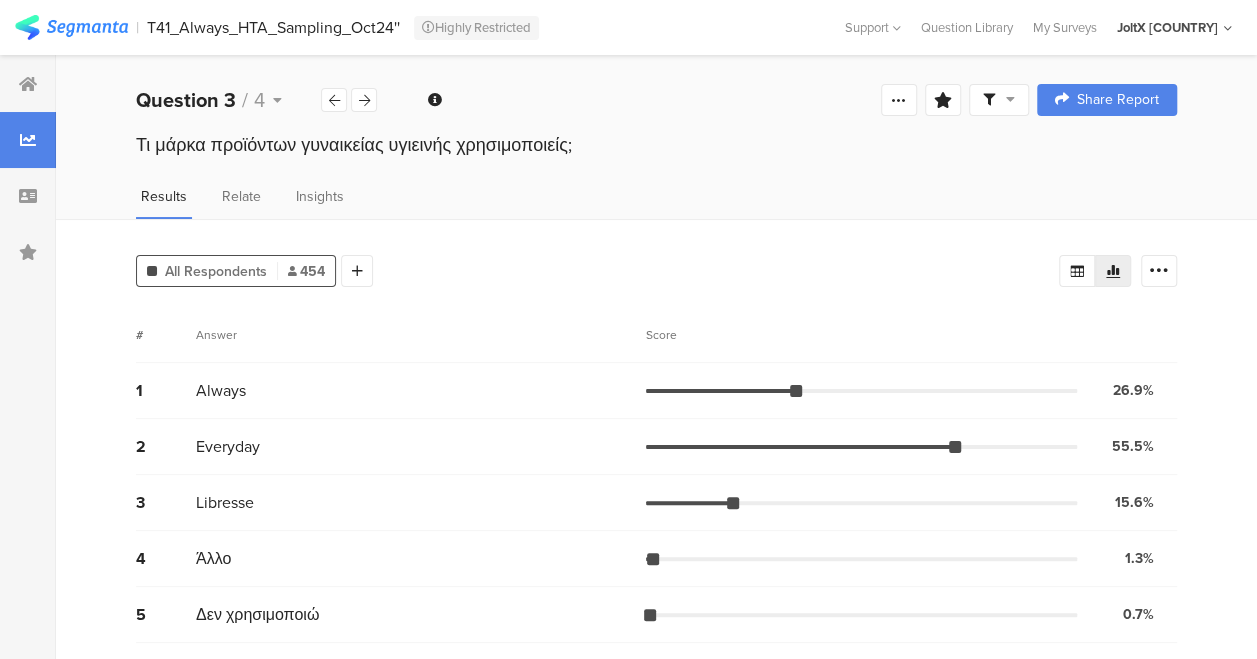 scroll, scrollTop: 0, scrollLeft: 0, axis: both 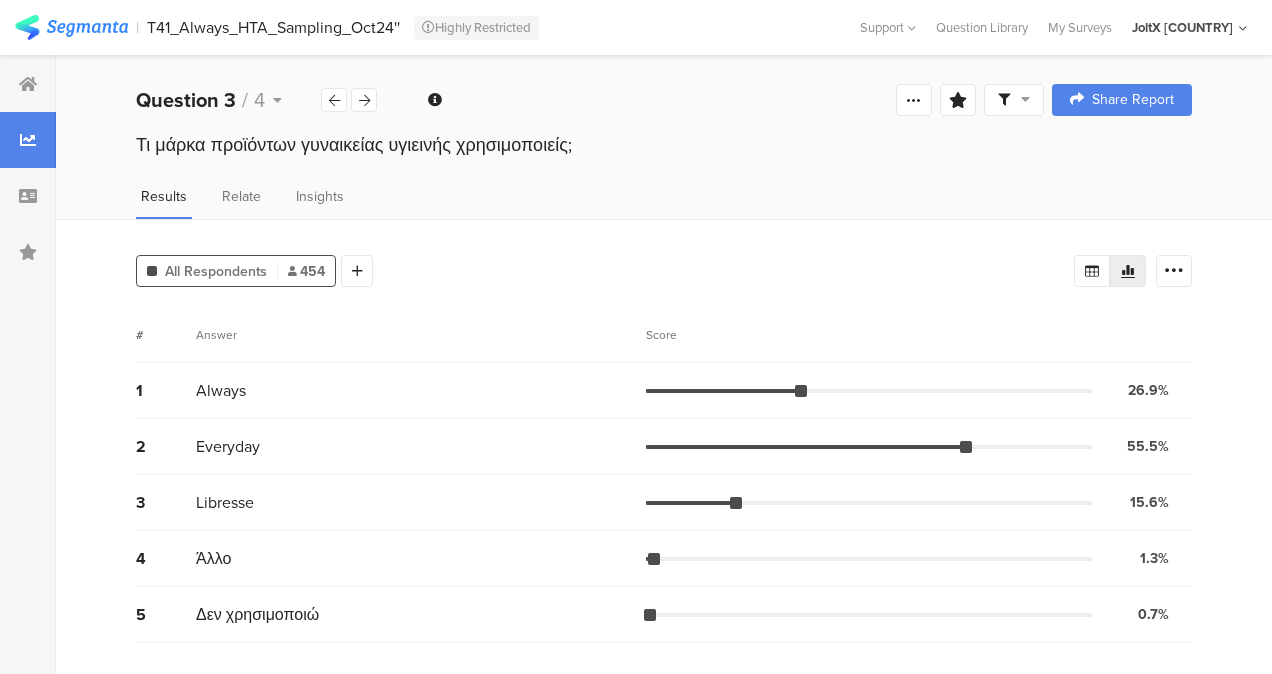 drag, startPoint x: 114, startPoint y: 147, endPoint x: 626, endPoint y: 168, distance: 512.4305 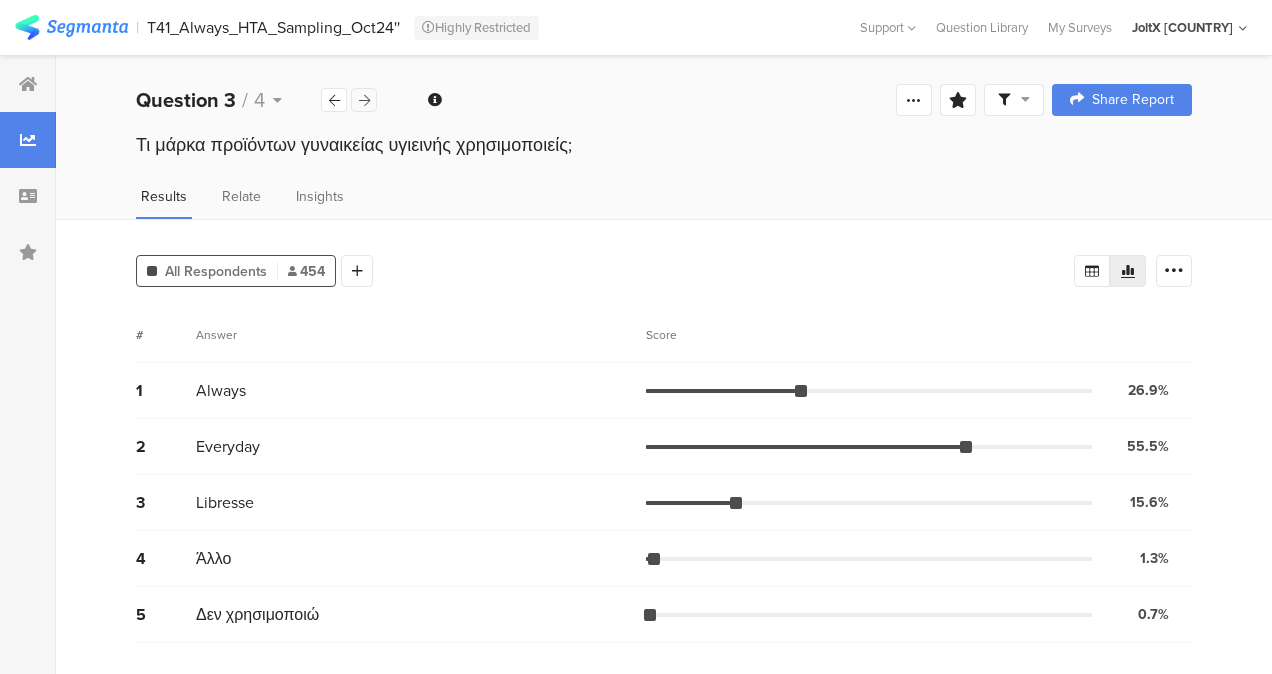 click at bounding box center [364, 100] 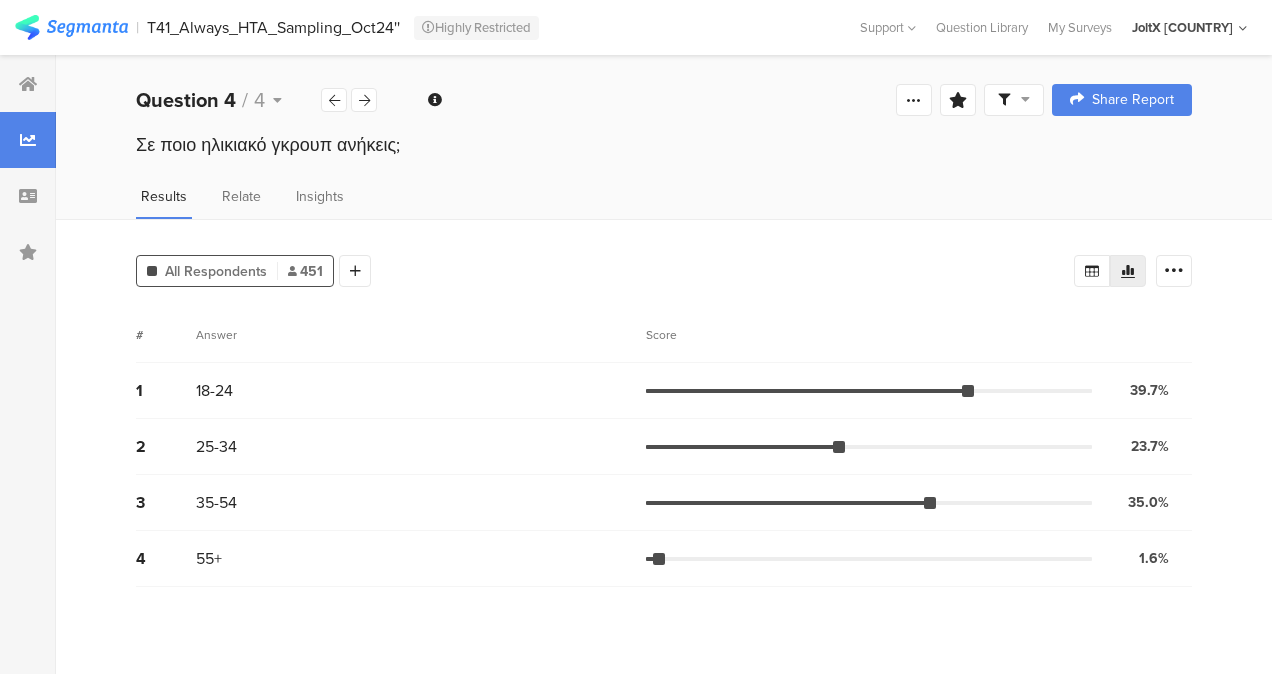 drag, startPoint x: 130, startPoint y: 144, endPoint x: 433, endPoint y: 151, distance: 303.08084 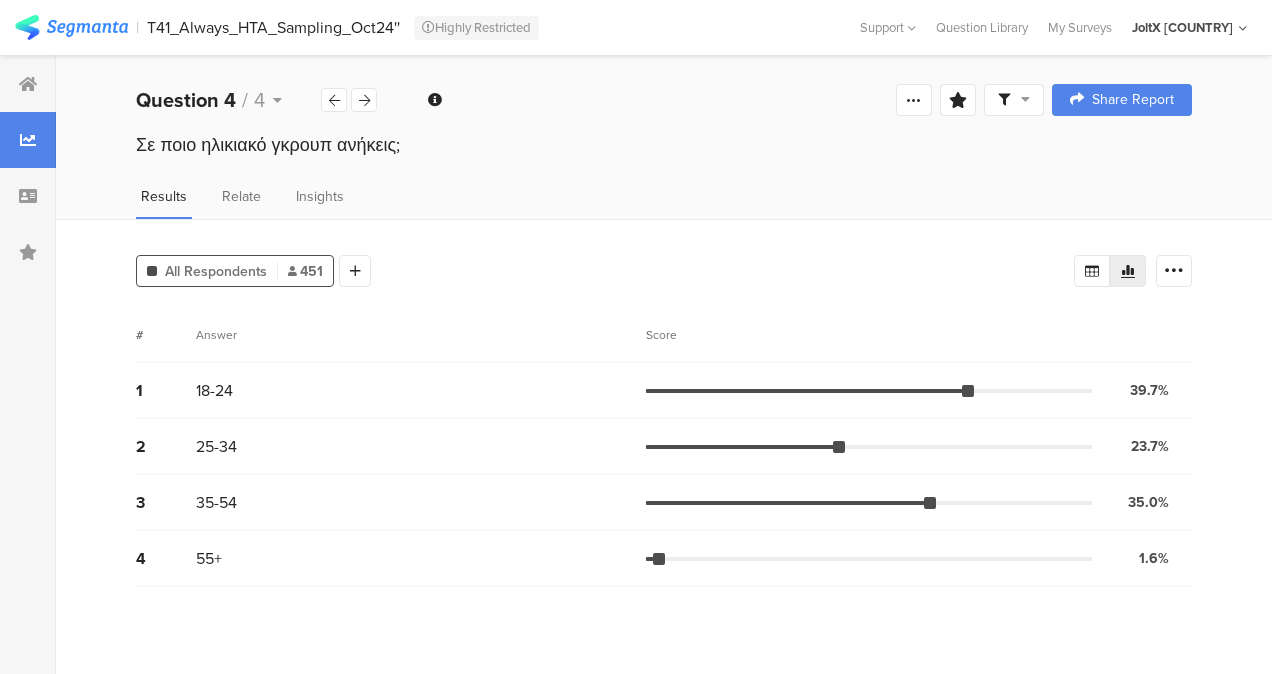 click on "T41_Always_HTA_Sampling_Oct24''" at bounding box center (273, 27) 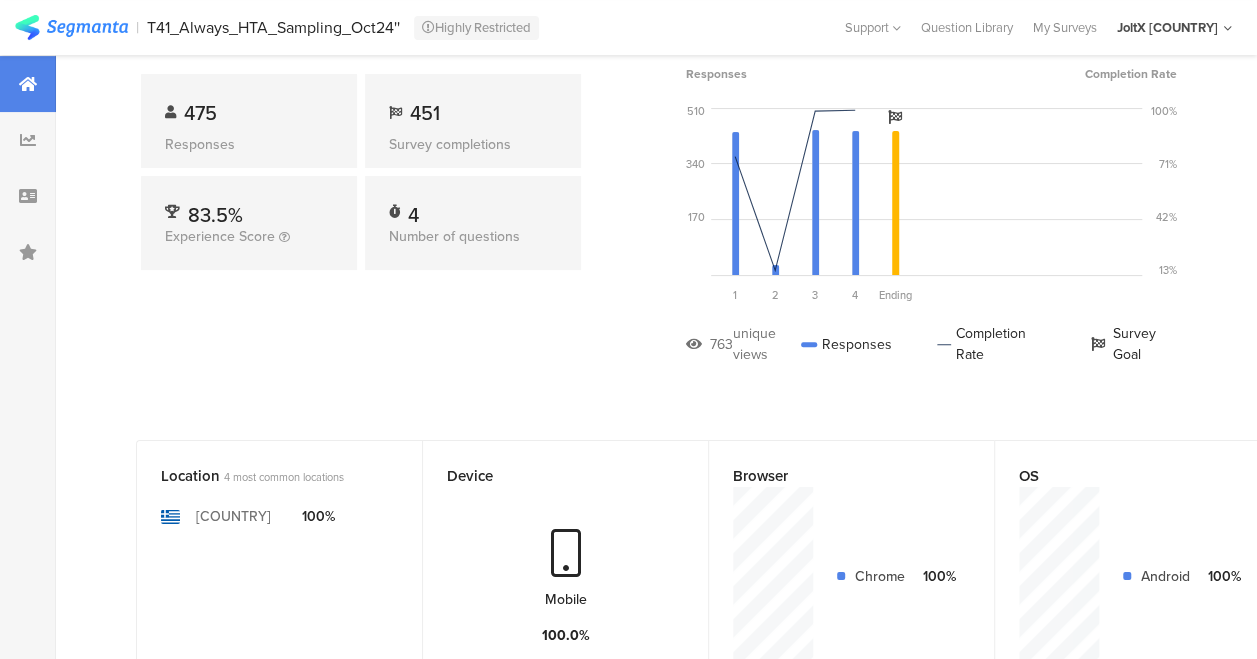 scroll, scrollTop: 0, scrollLeft: 0, axis: both 